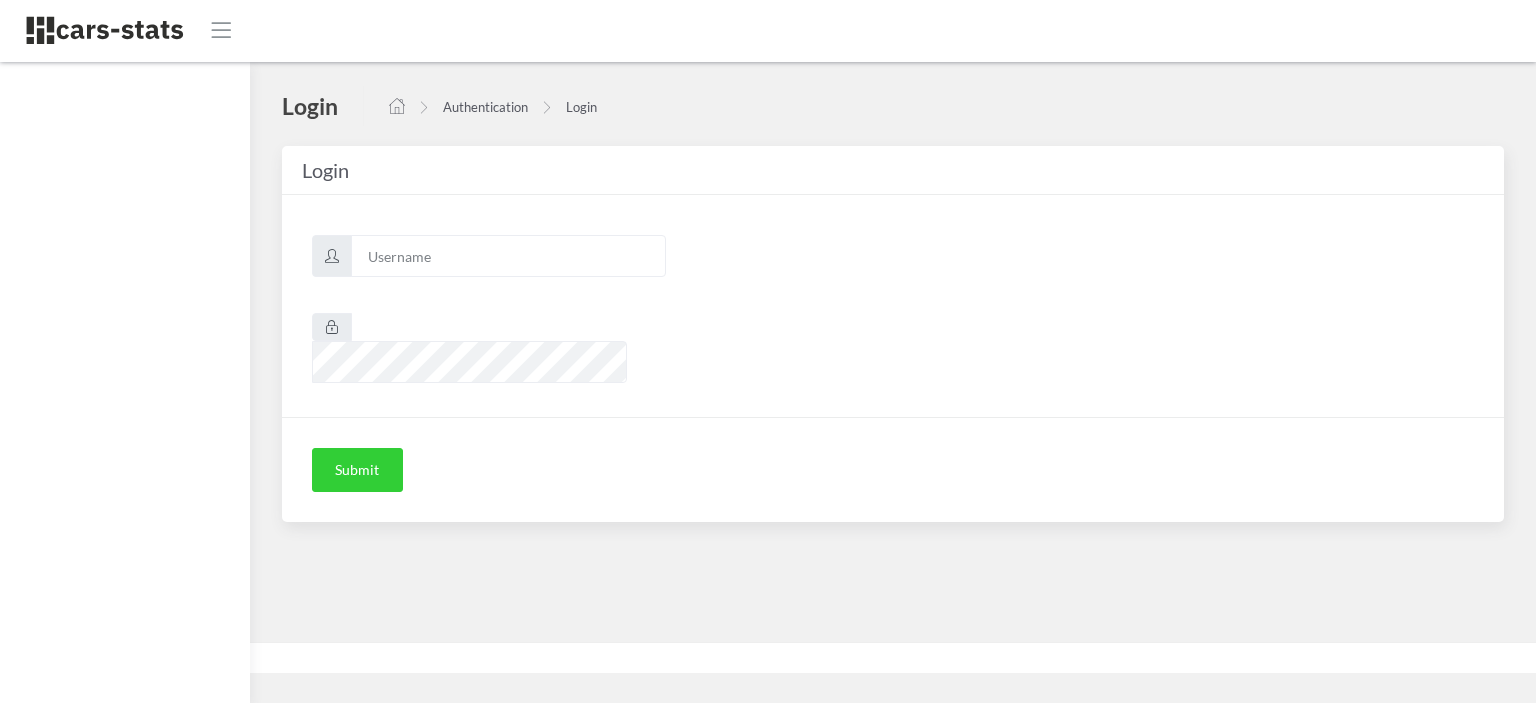 scroll, scrollTop: 0, scrollLeft: 0, axis: both 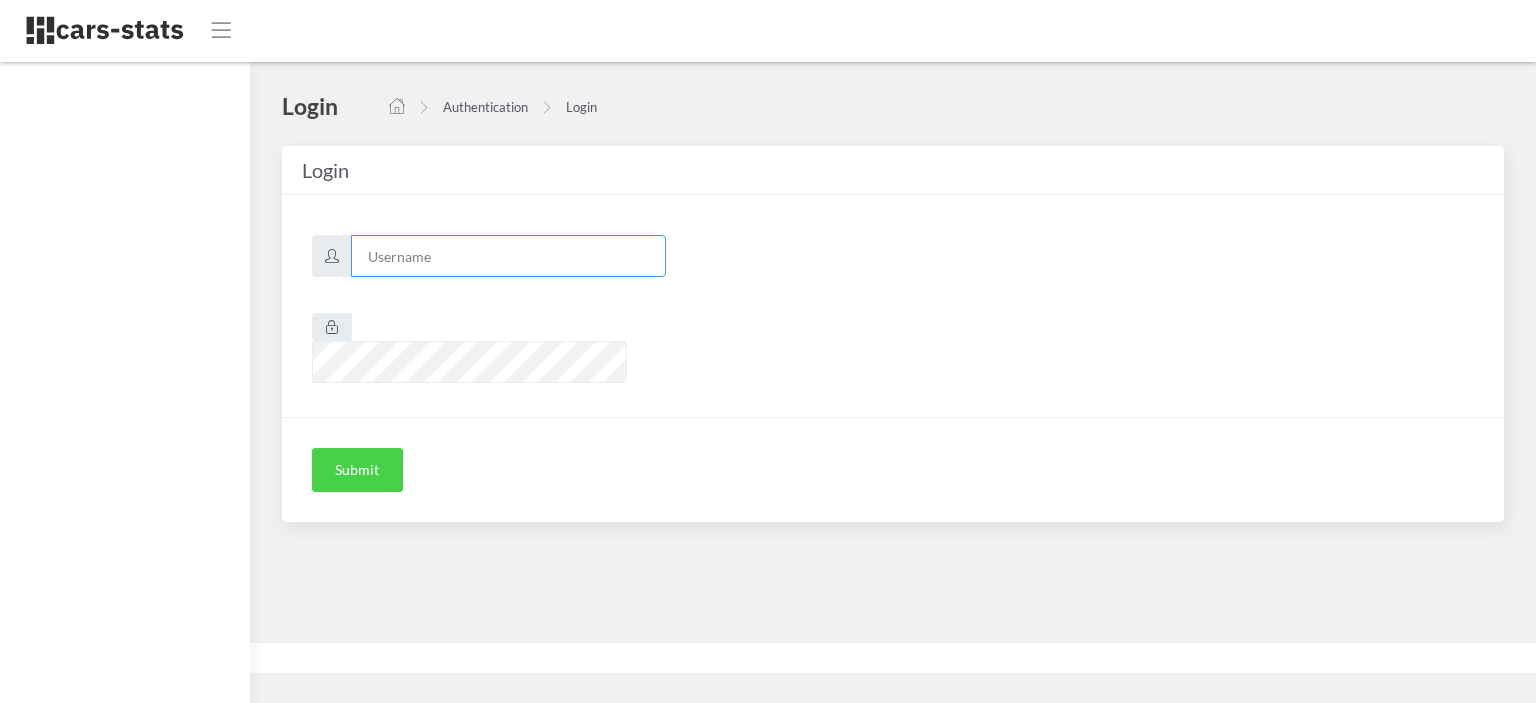 type on "nissan" 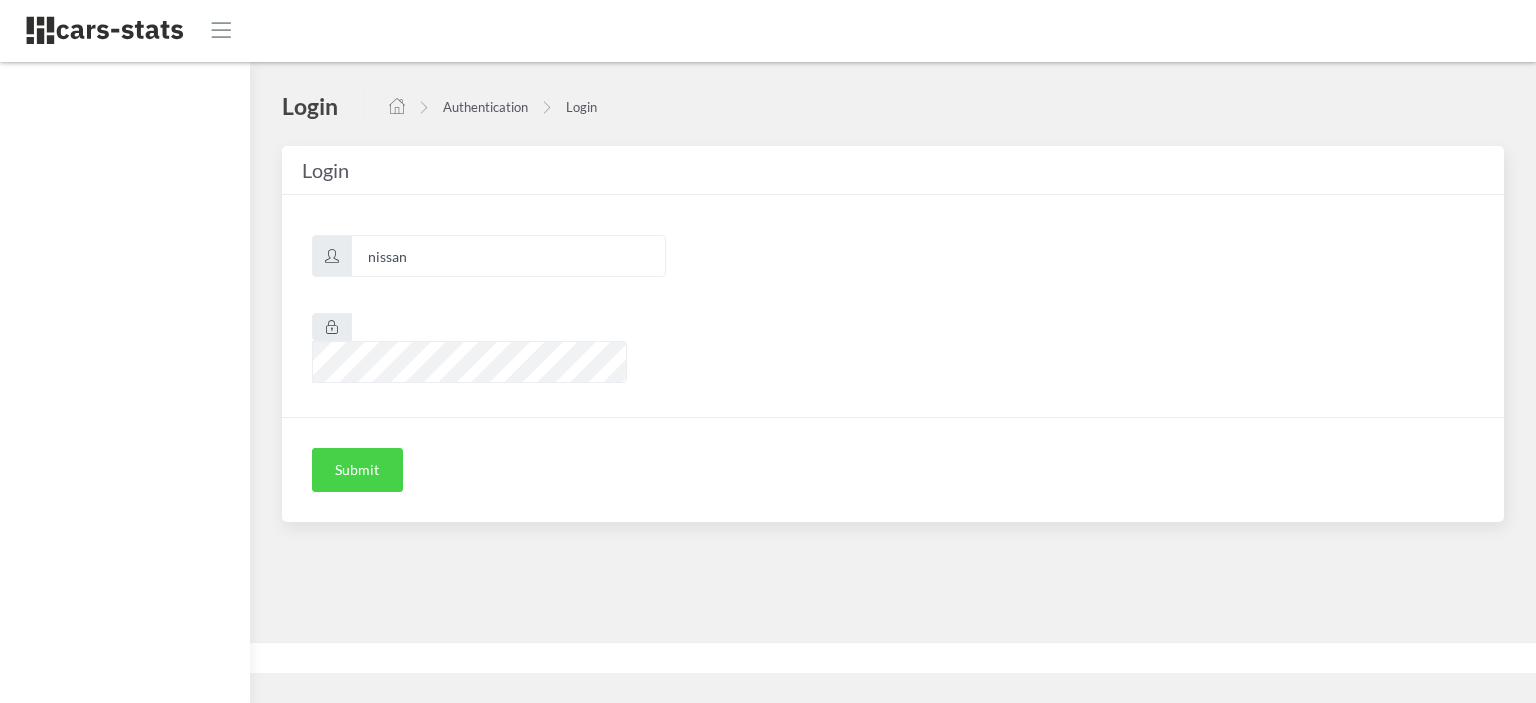 click on "Submit" at bounding box center (357, 470) 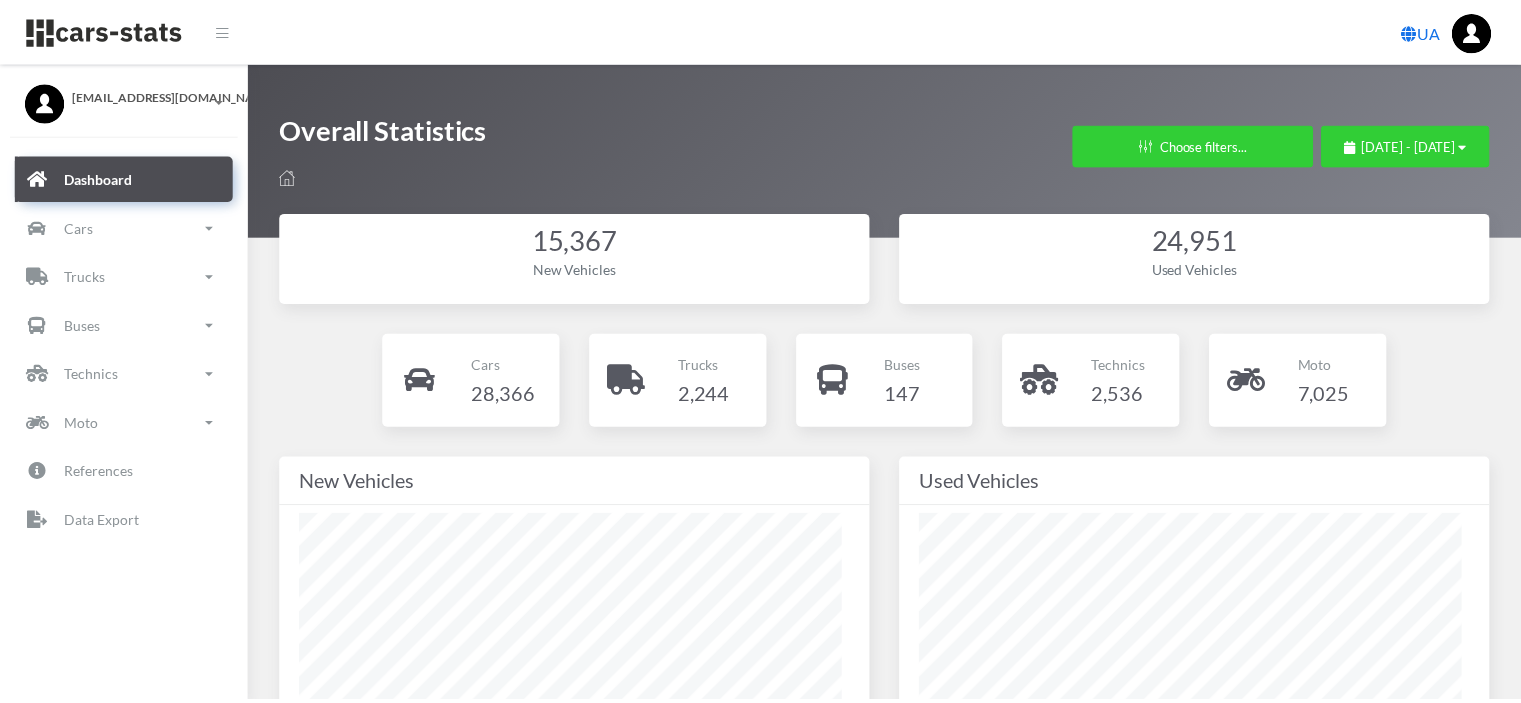 scroll, scrollTop: 0, scrollLeft: 0, axis: both 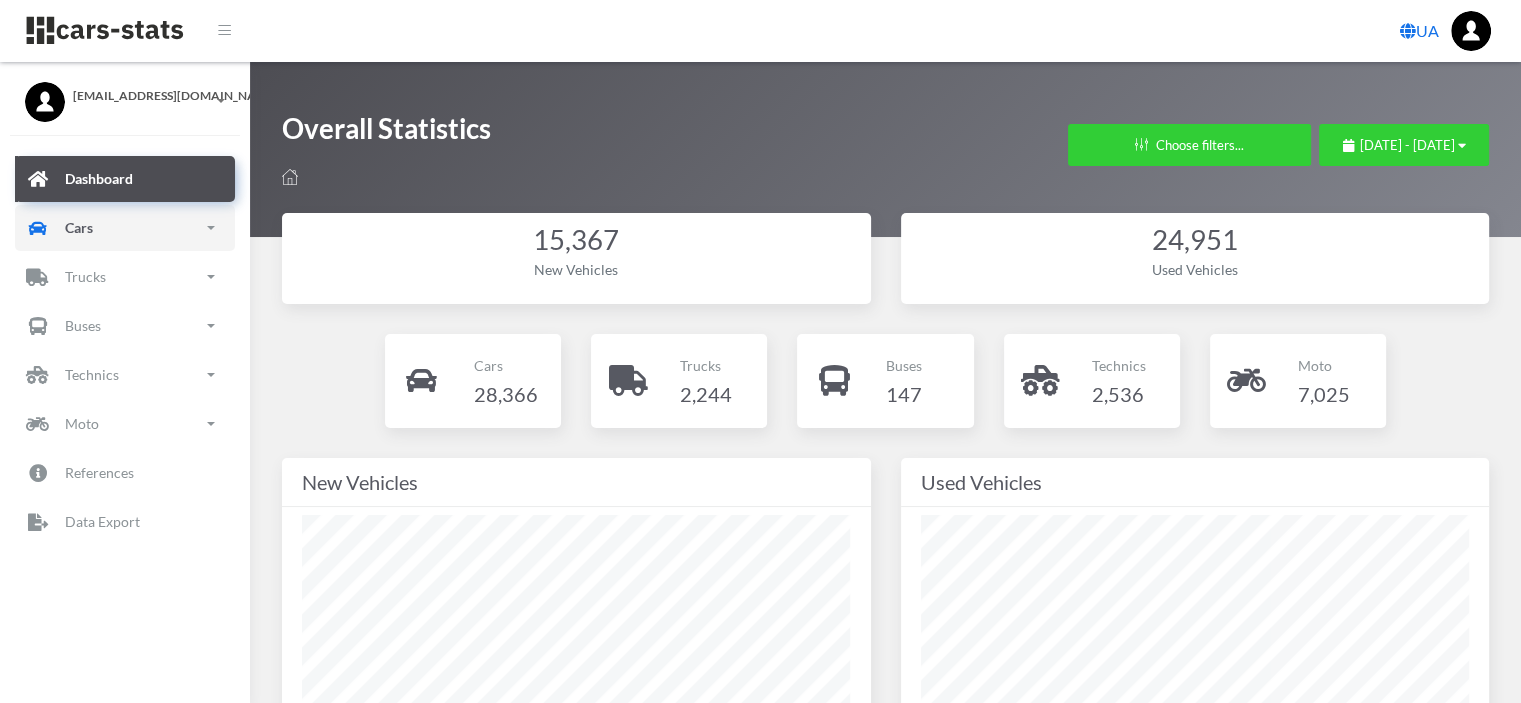 click on "Cars" at bounding box center (125, 228) 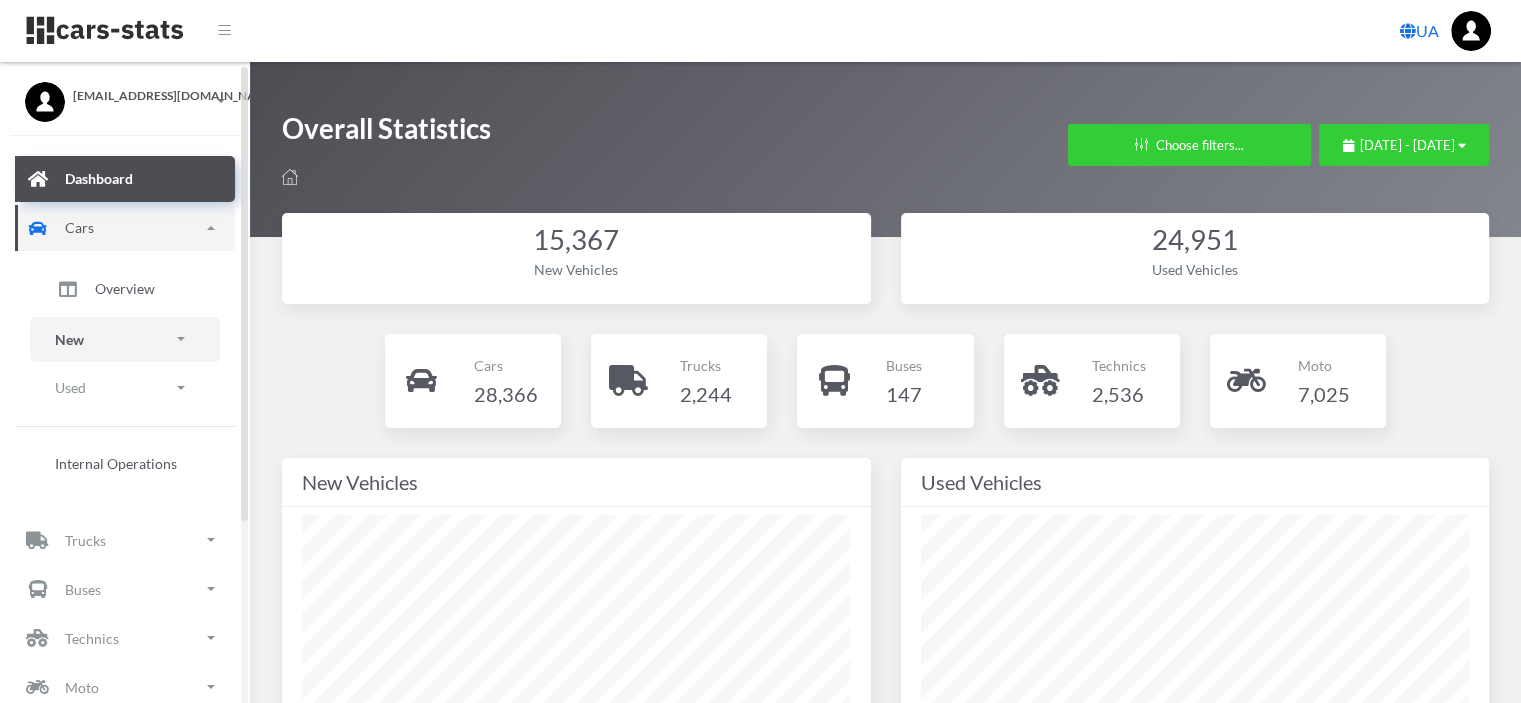 click on "New" at bounding box center (69, 339) 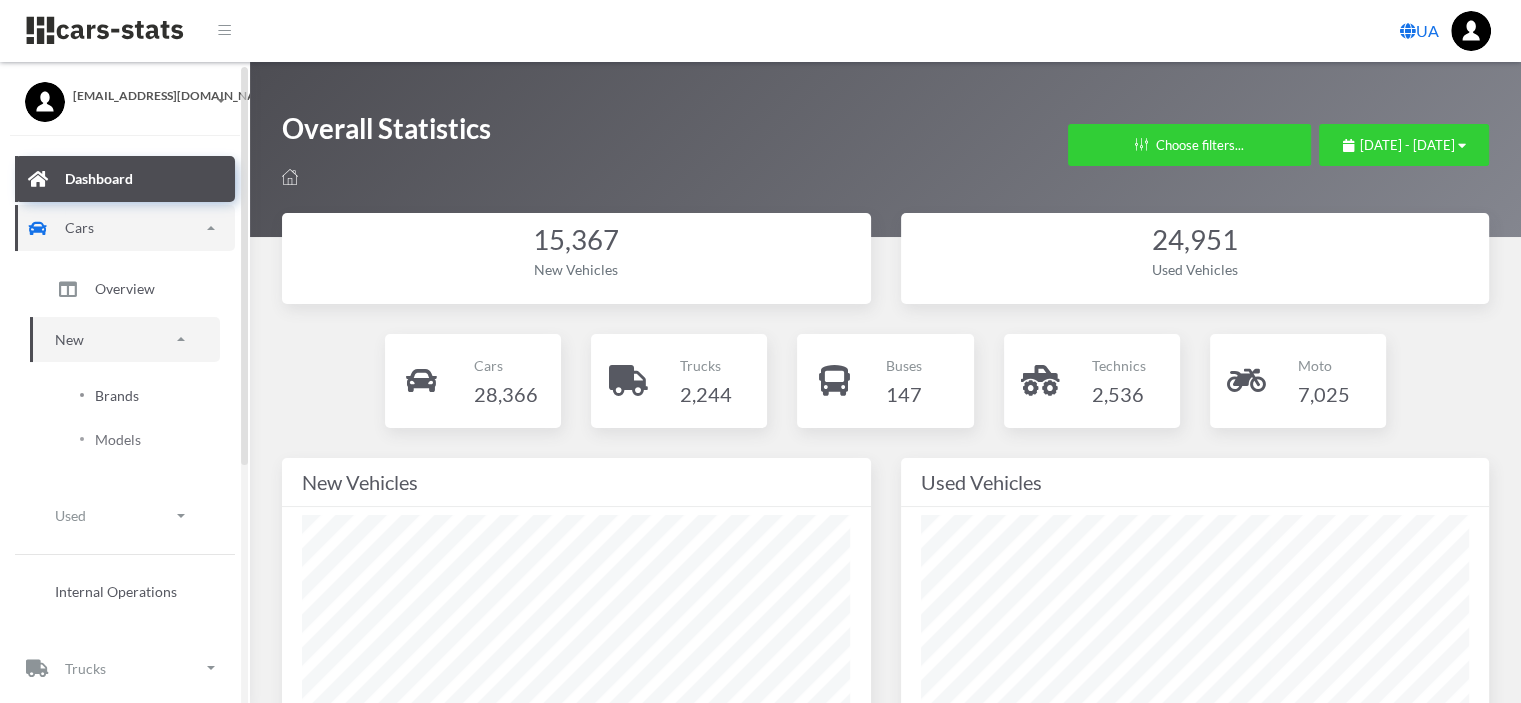 click on "Brands" at bounding box center (117, 395) 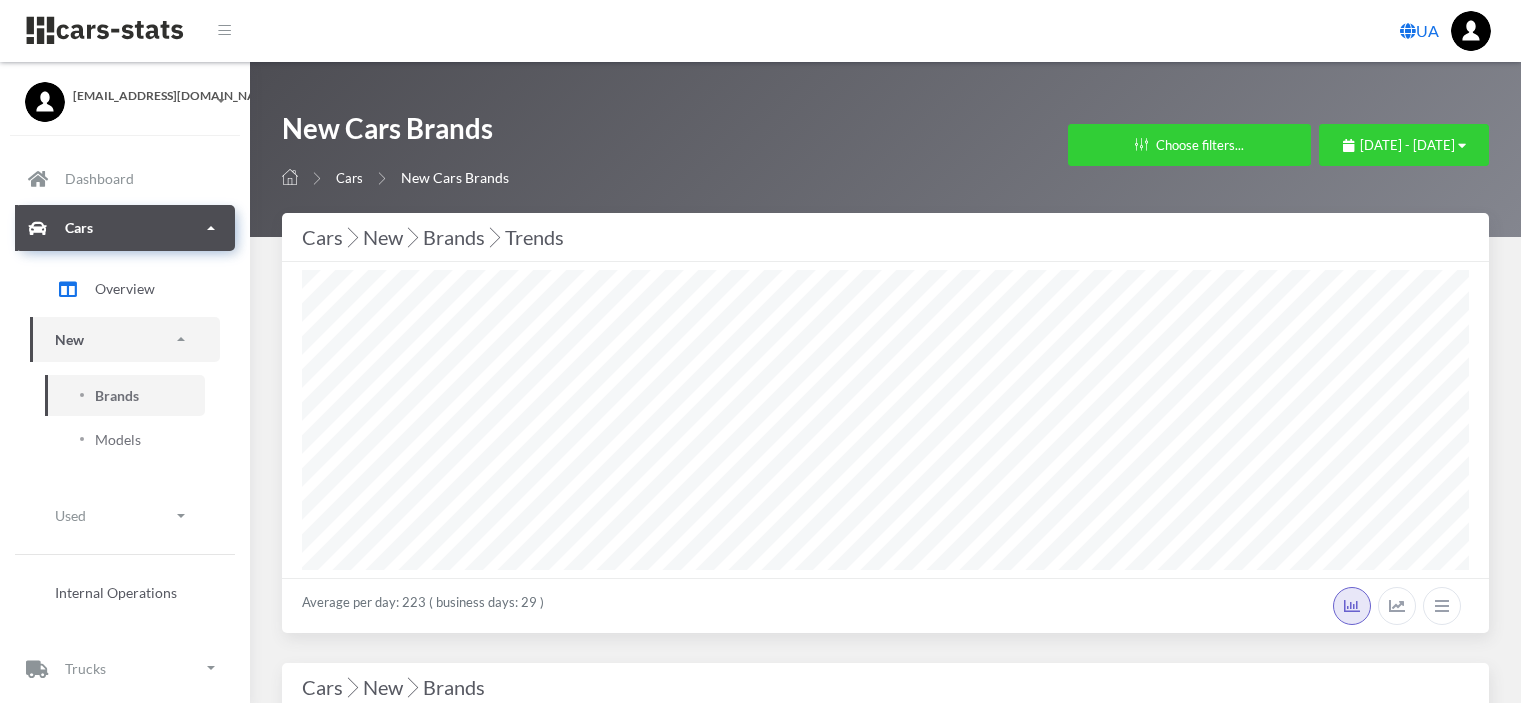 select on "25" 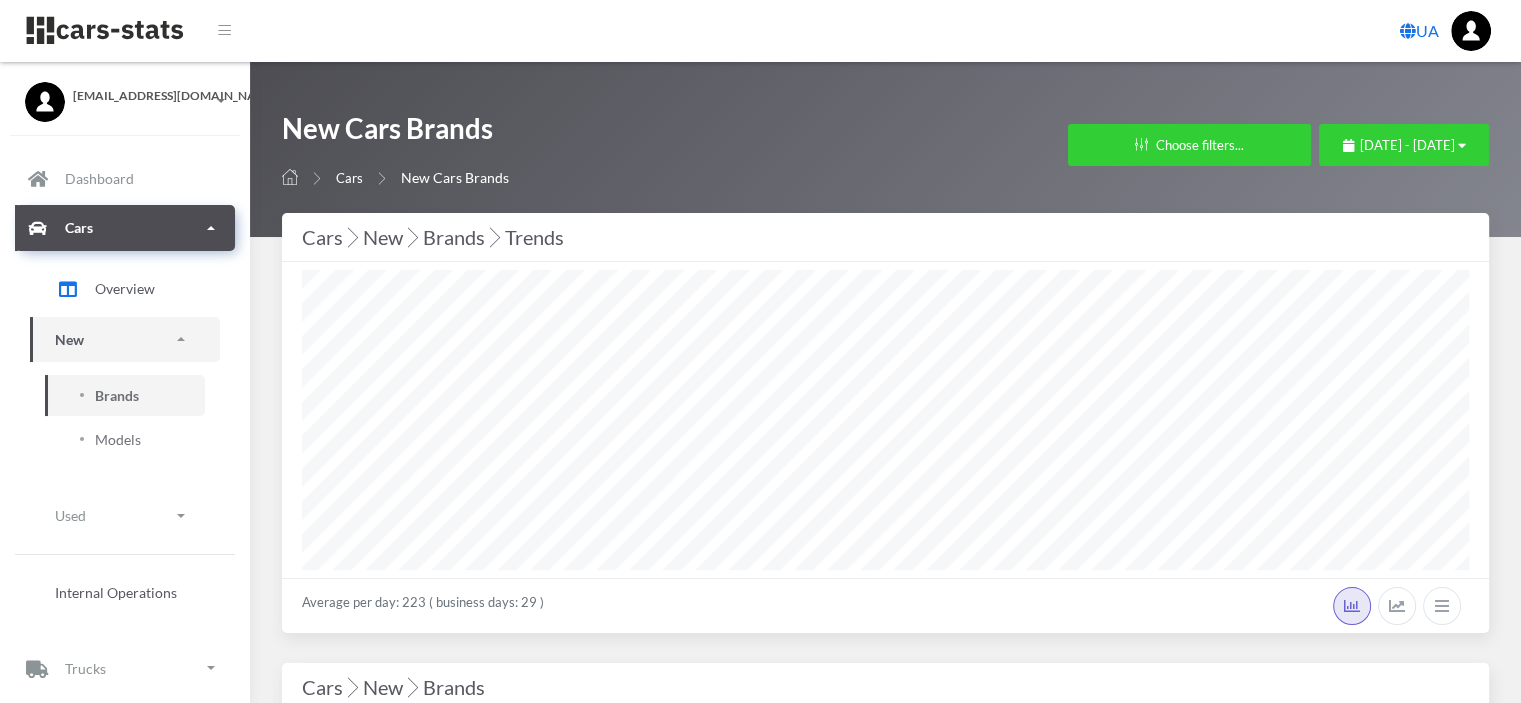 scroll, scrollTop: 999700, scrollLeft: 998832, axis: both 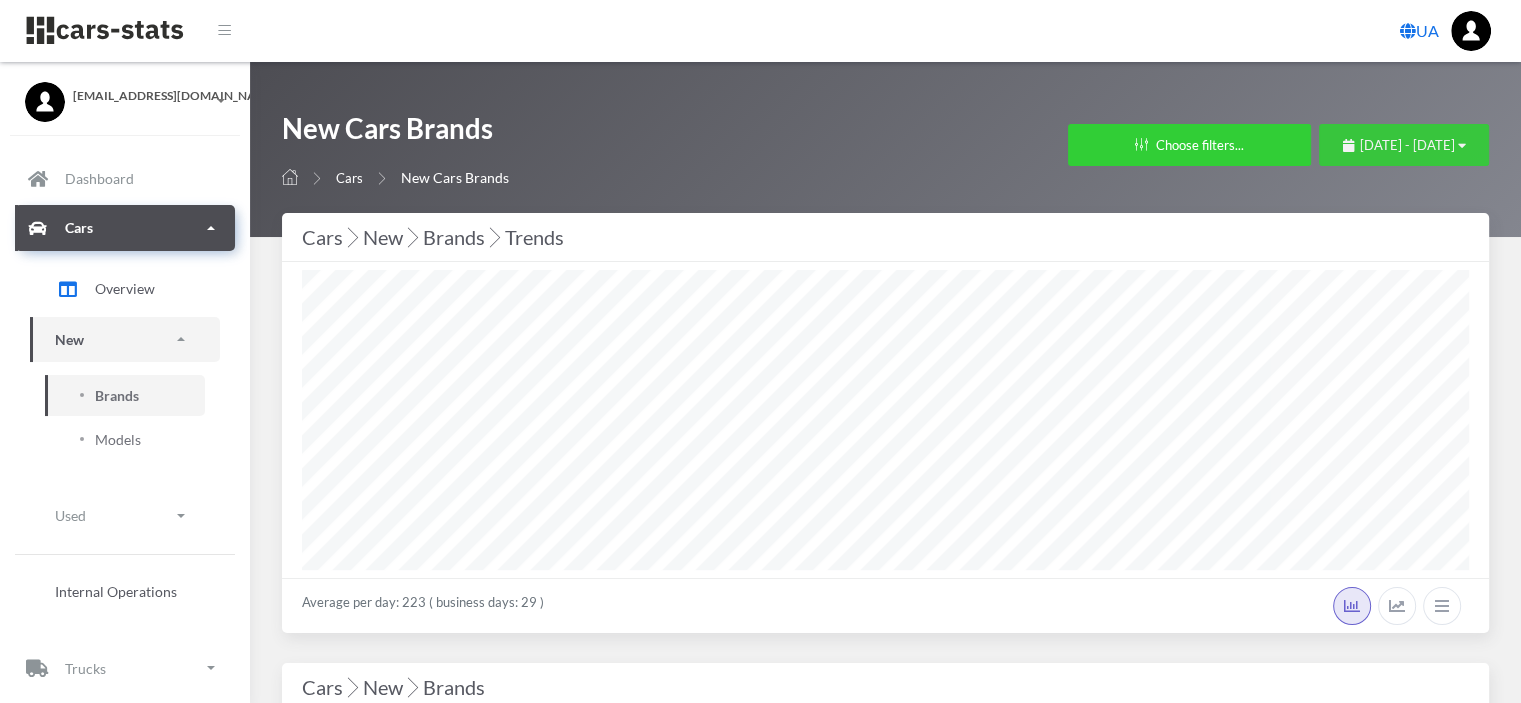 click on "June 14, 2025 - July 14, 2025" at bounding box center [1407, 145] 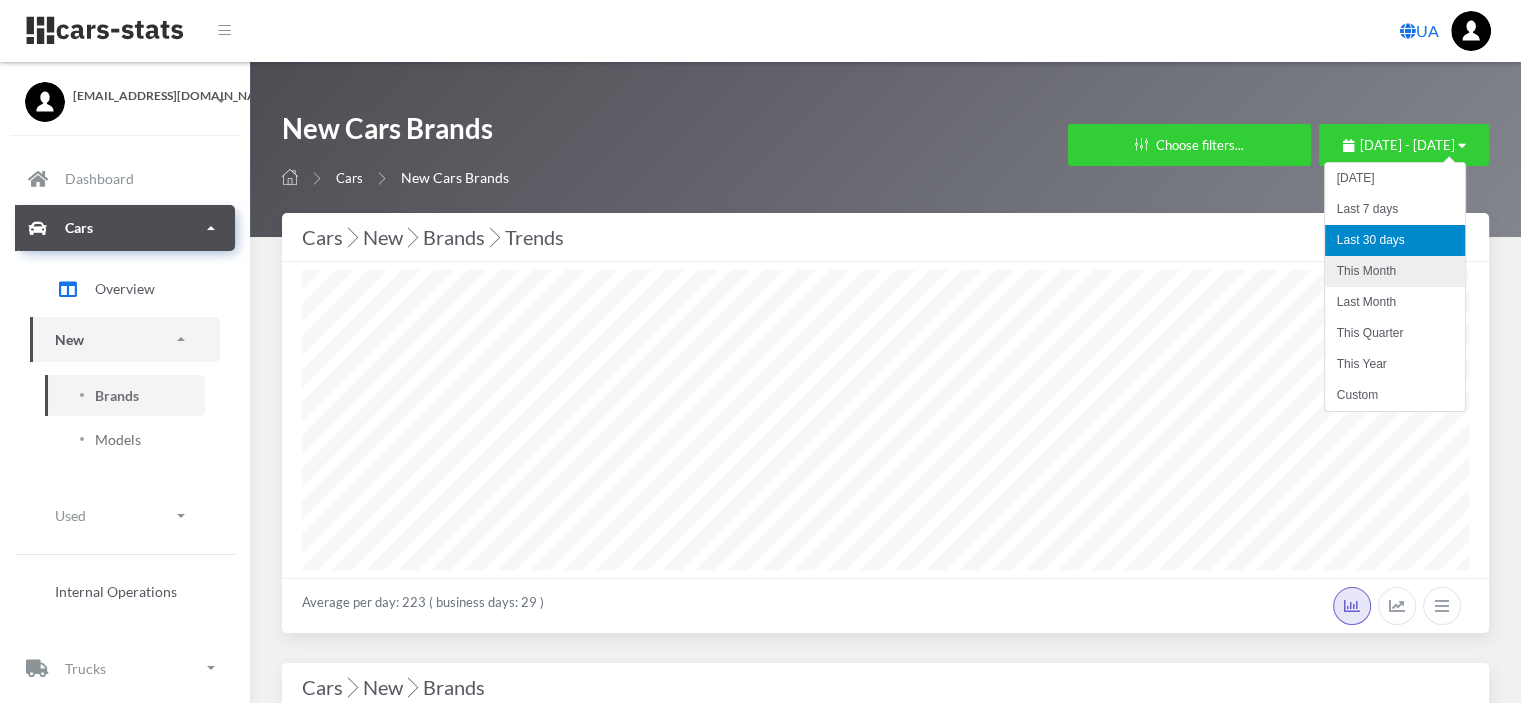 click on "This Month" at bounding box center (1395, 271) 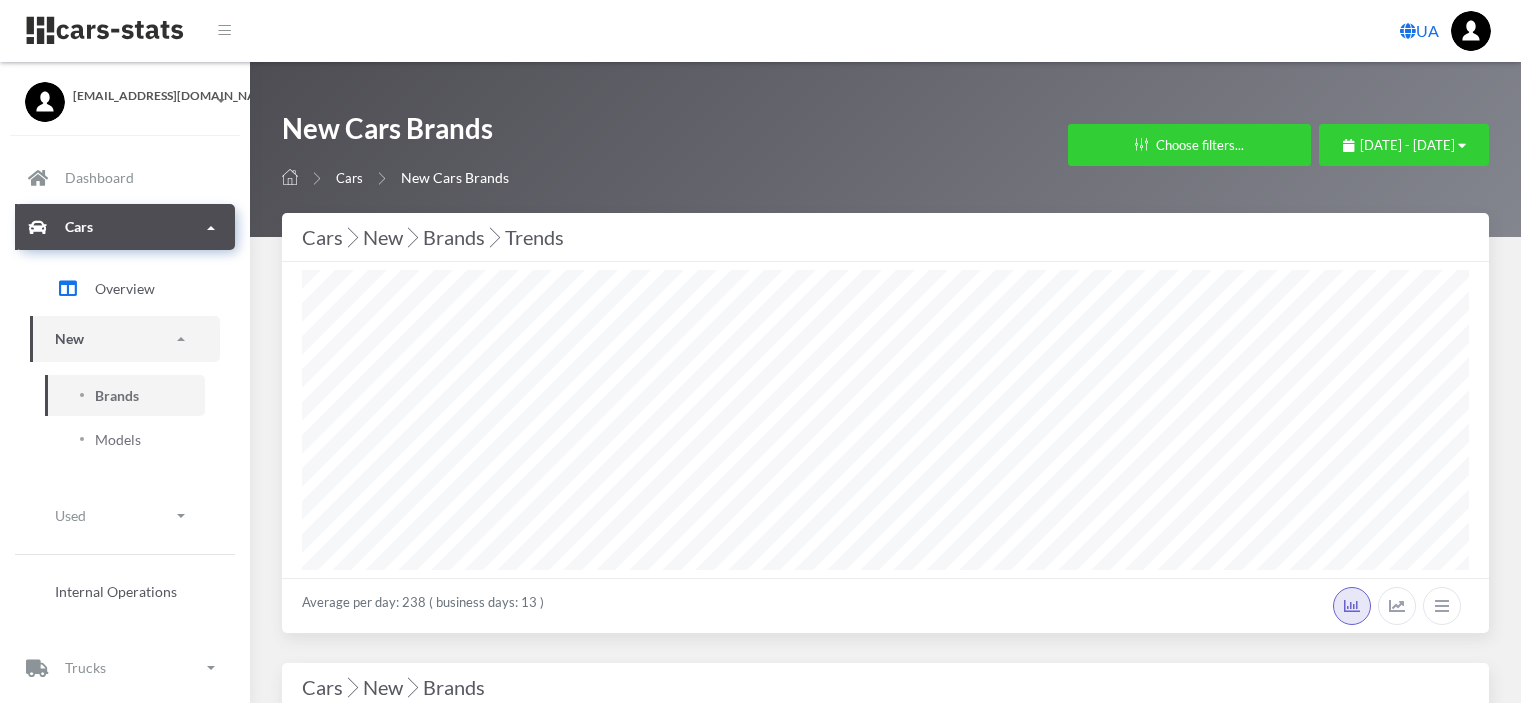 select on "25" 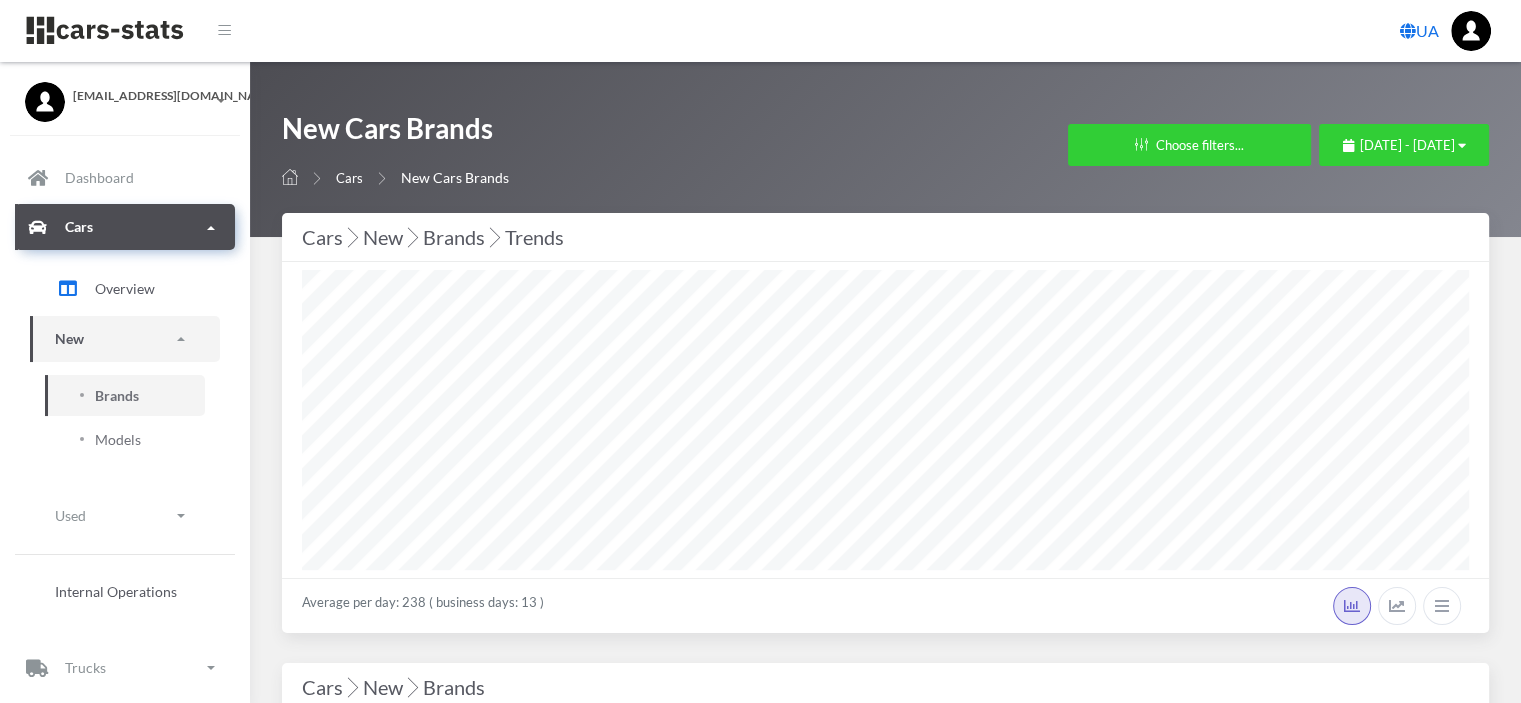 scroll, scrollTop: 999700, scrollLeft: 998832, axis: both 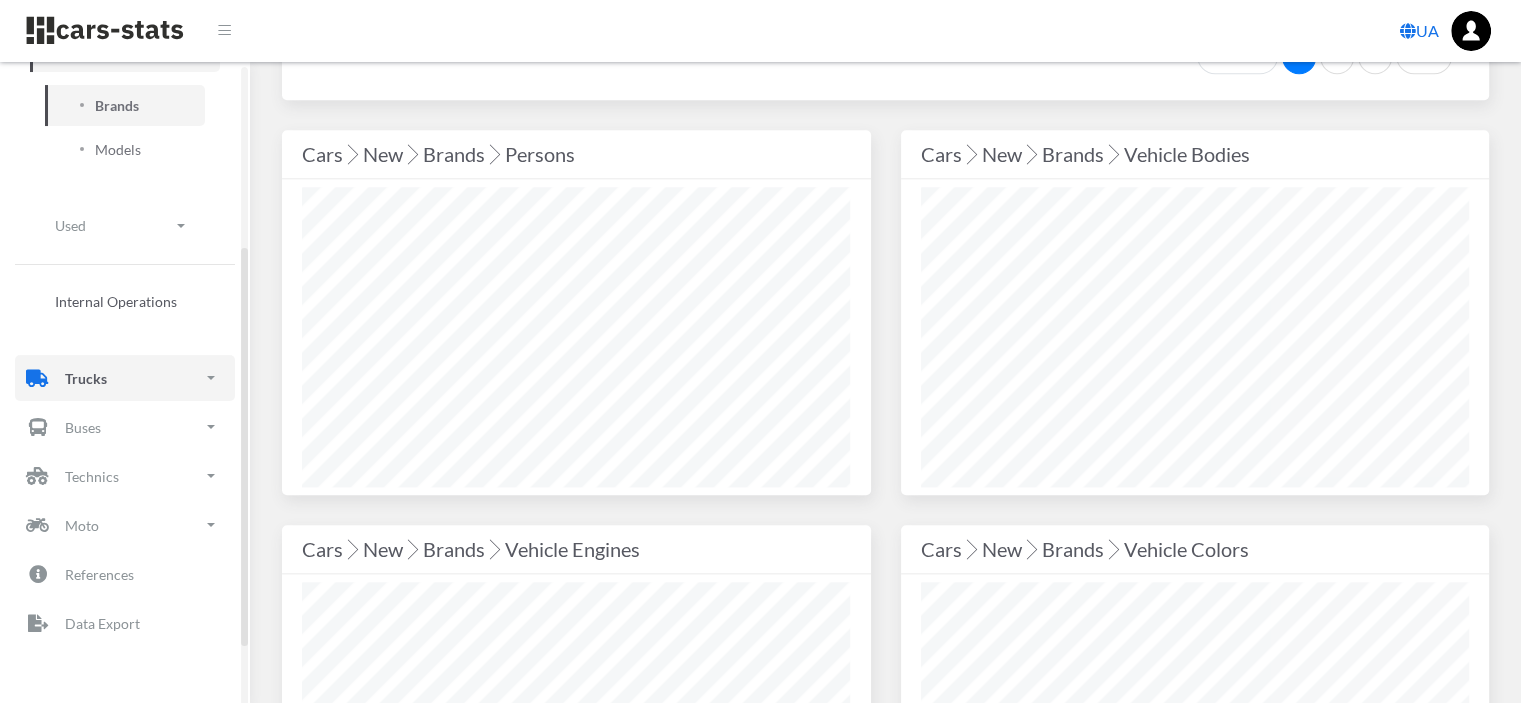 click on "Trucks" at bounding box center [86, 378] 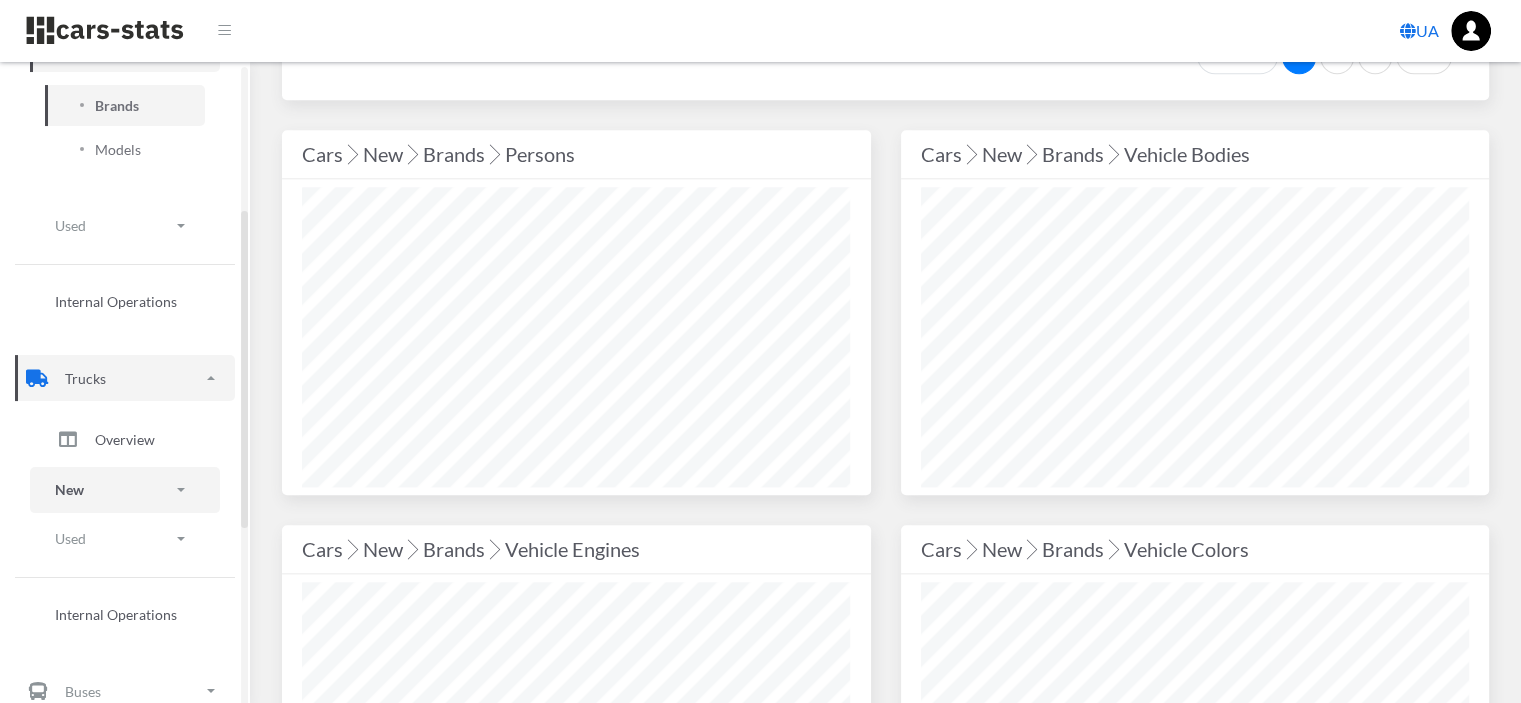 click on "New" at bounding box center (125, 489) 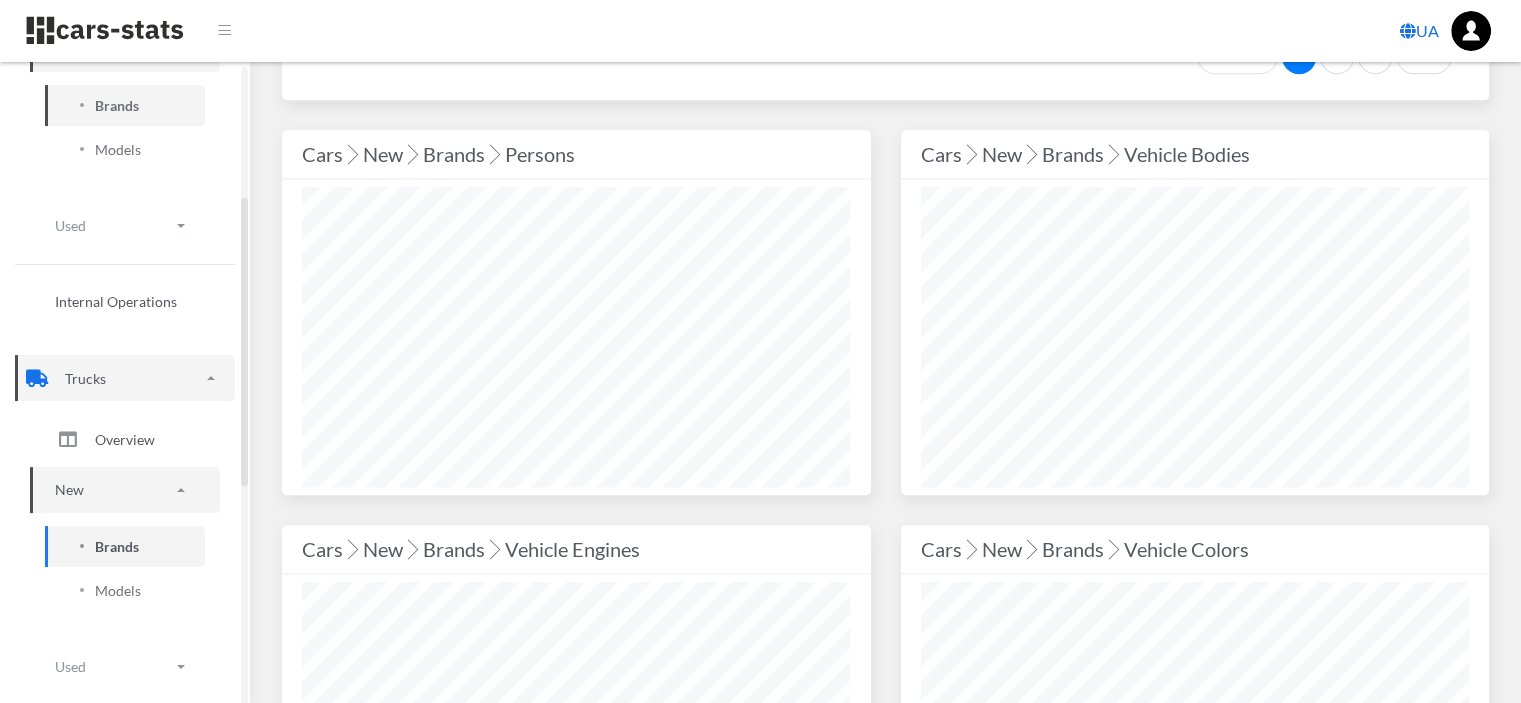 click on "Brands" at bounding box center [117, 546] 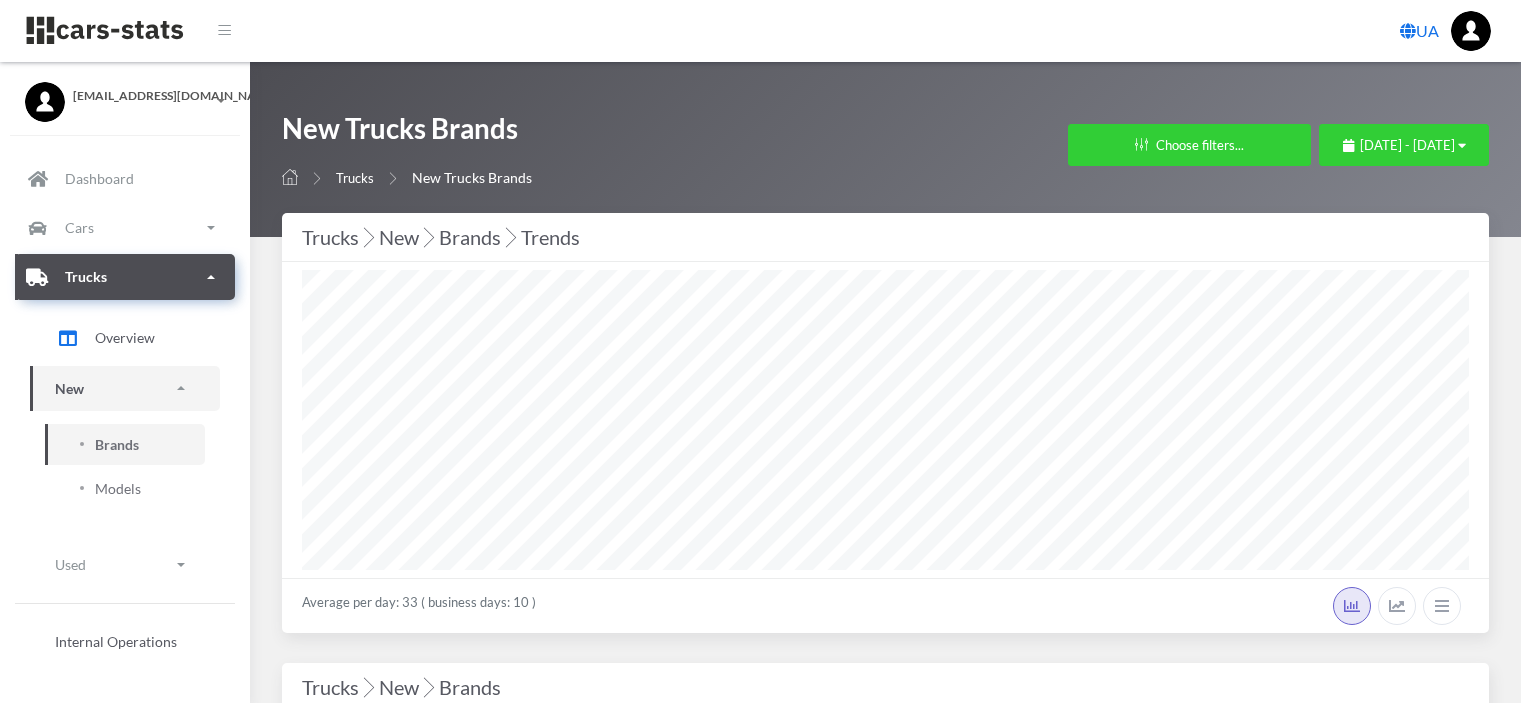 select on "25" 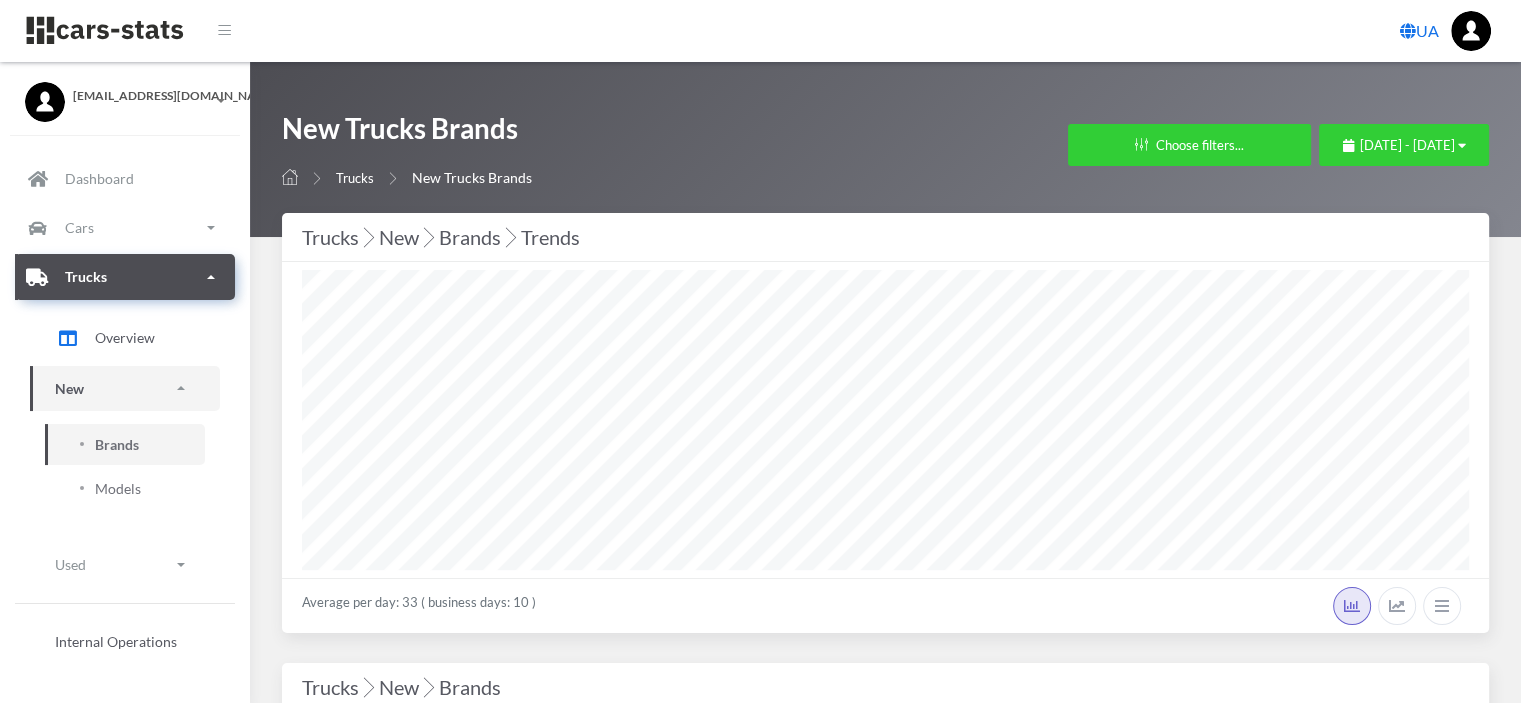 scroll, scrollTop: 999700, scrollLeft: 998832, axis: both 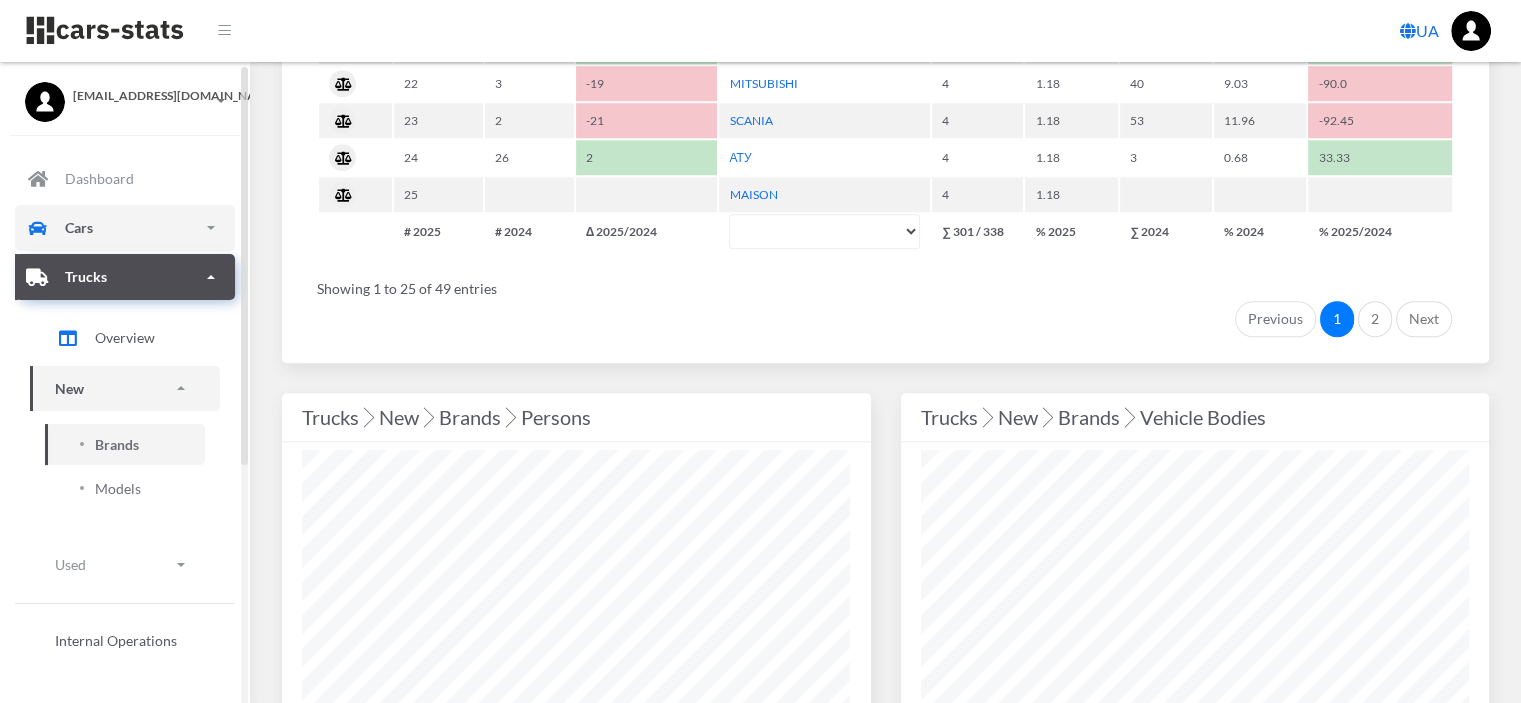 click on "Cars" at bounding box center [79, 227] 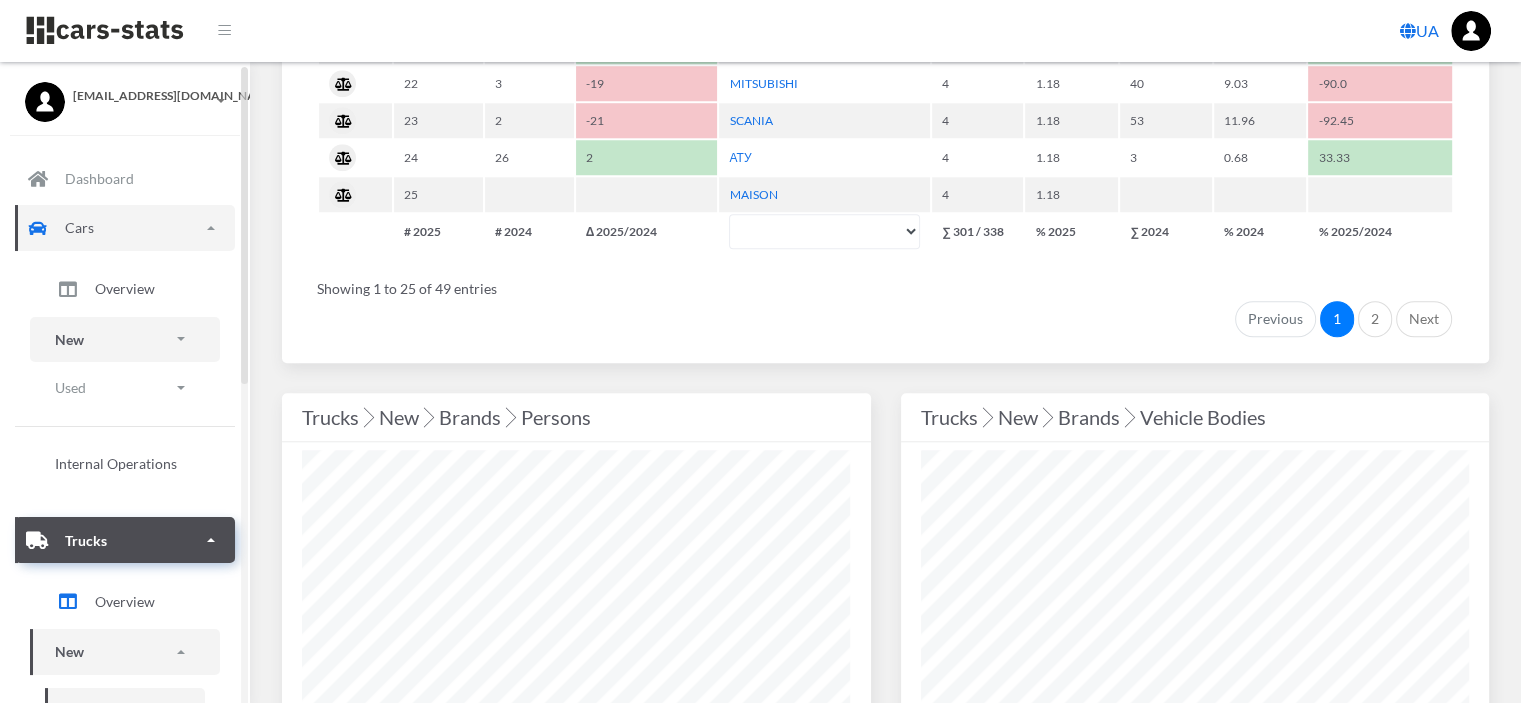 click on "New" at bounding box center [125, 339] 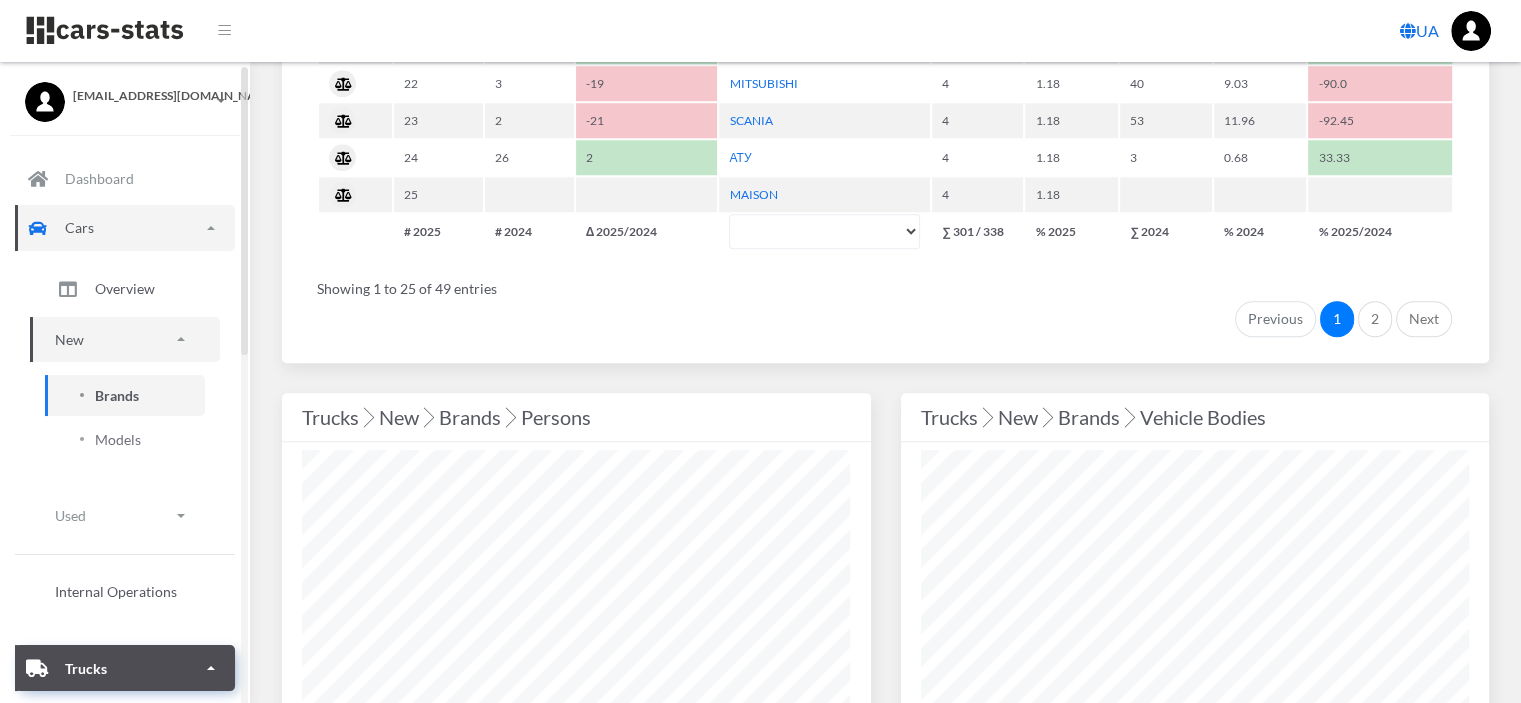 click on "Brands" at bounding box center (117, 395) 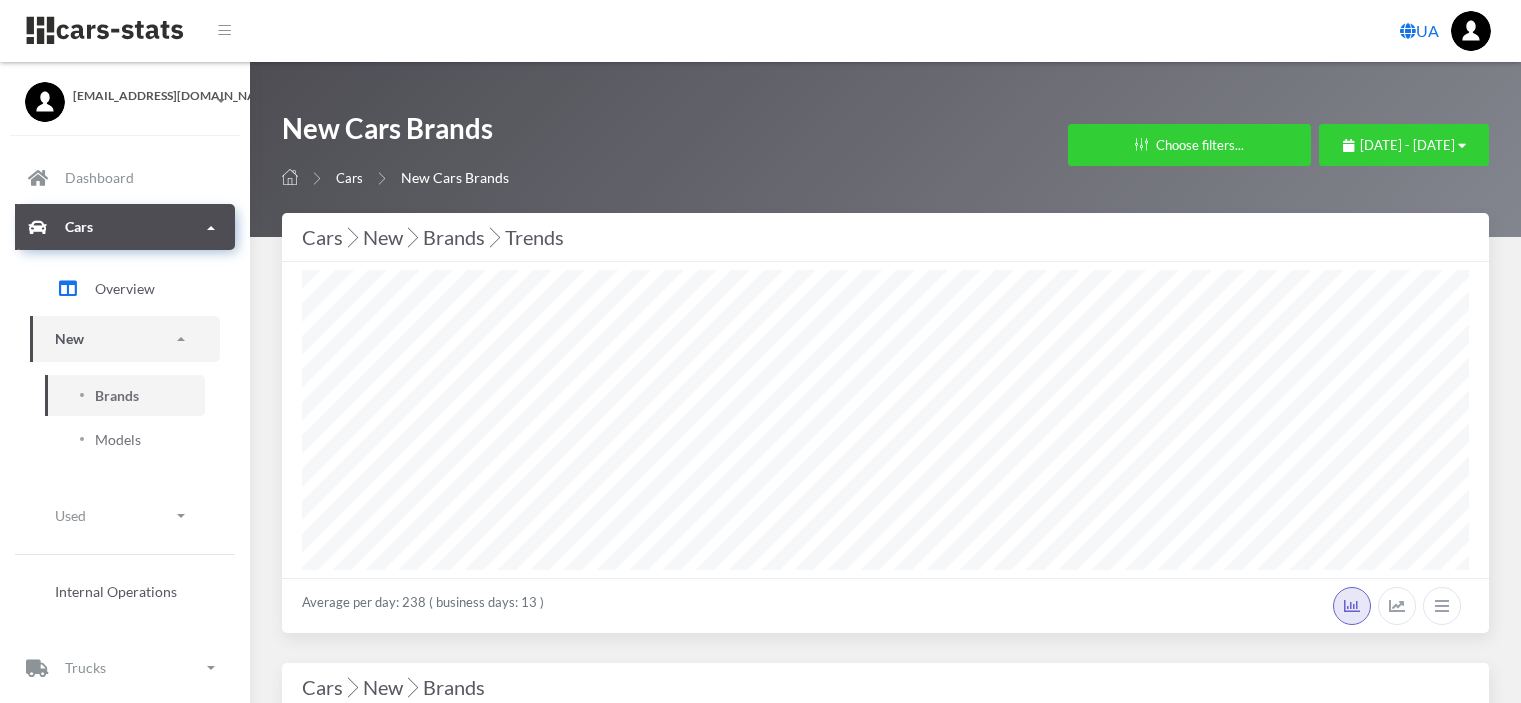select on "25" 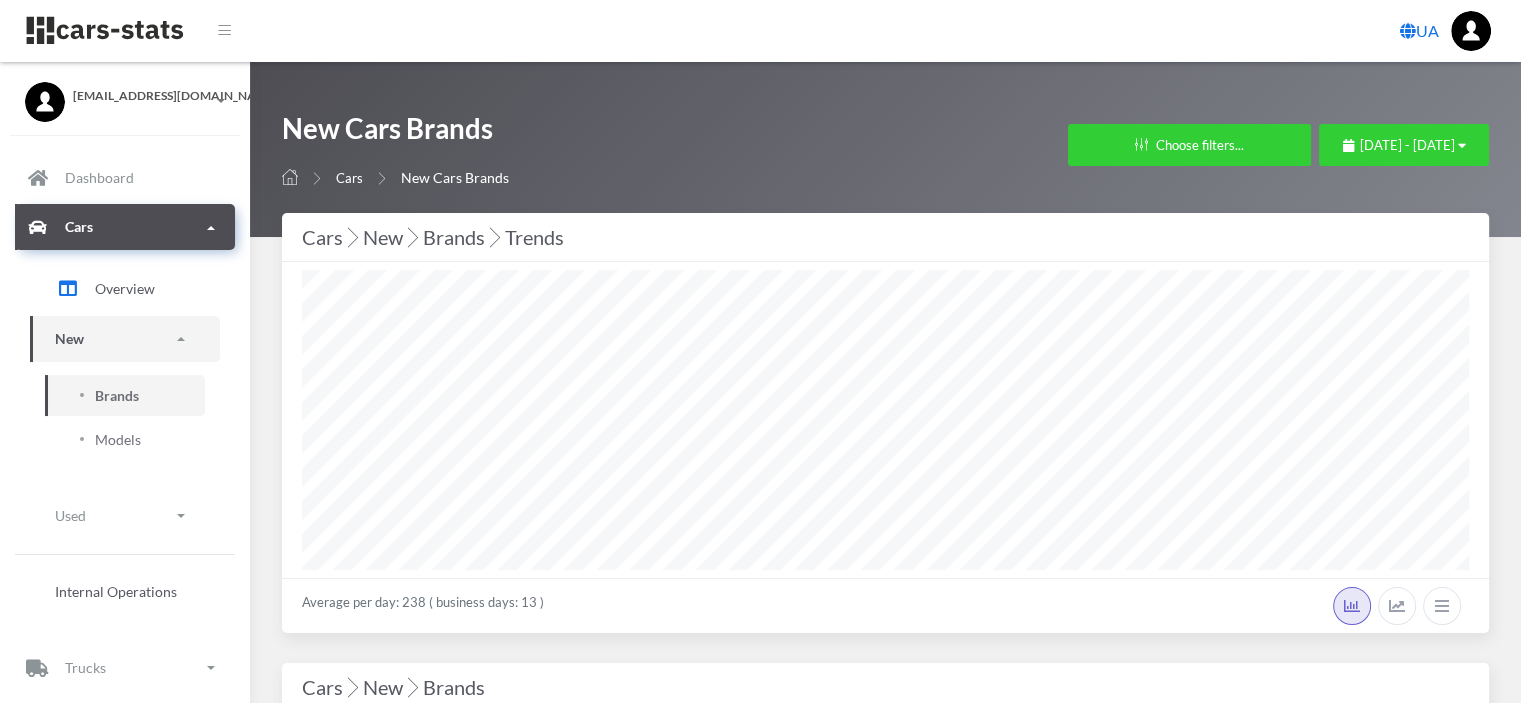 scroll, scrollTop: 999700, scrollLeft: 998832, axis: both 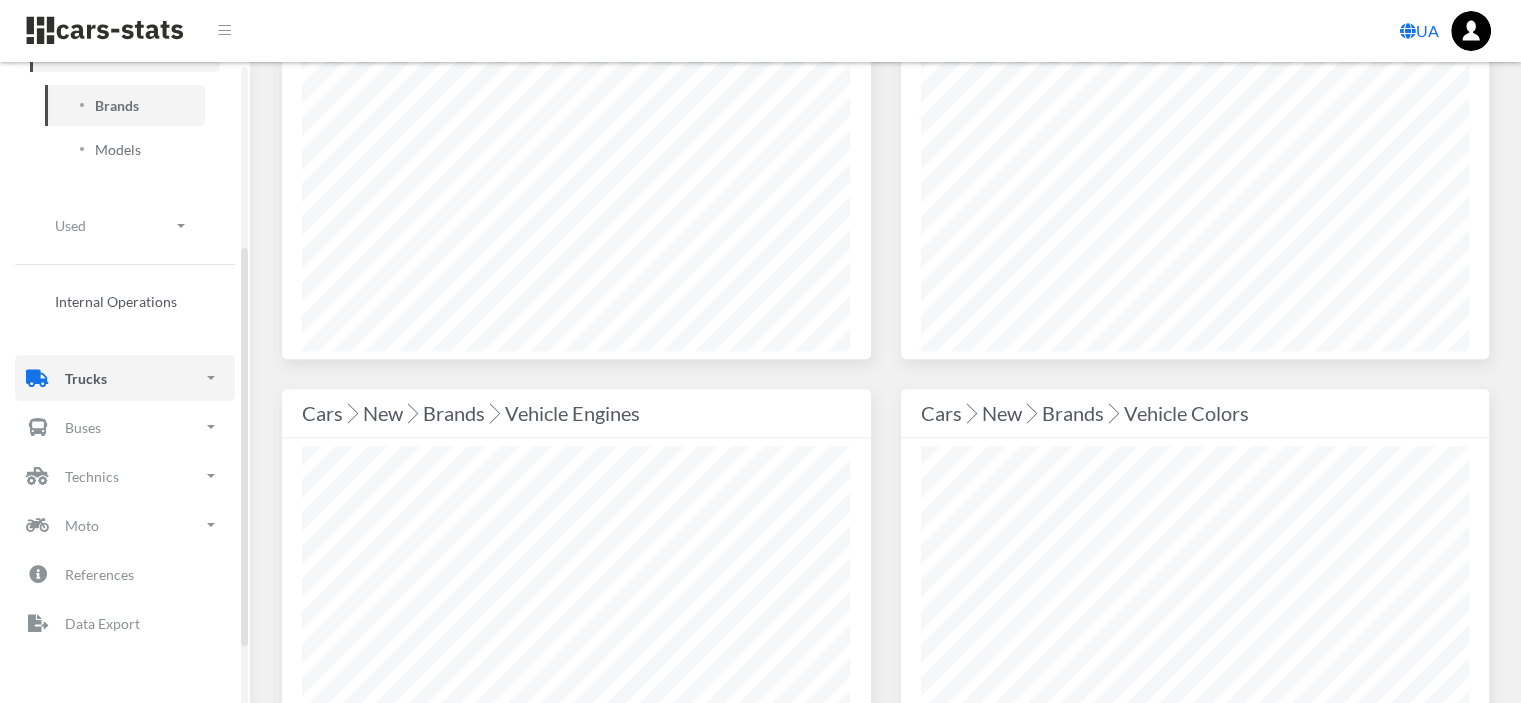 click on "Trucks" at bounding box center (86, 378) 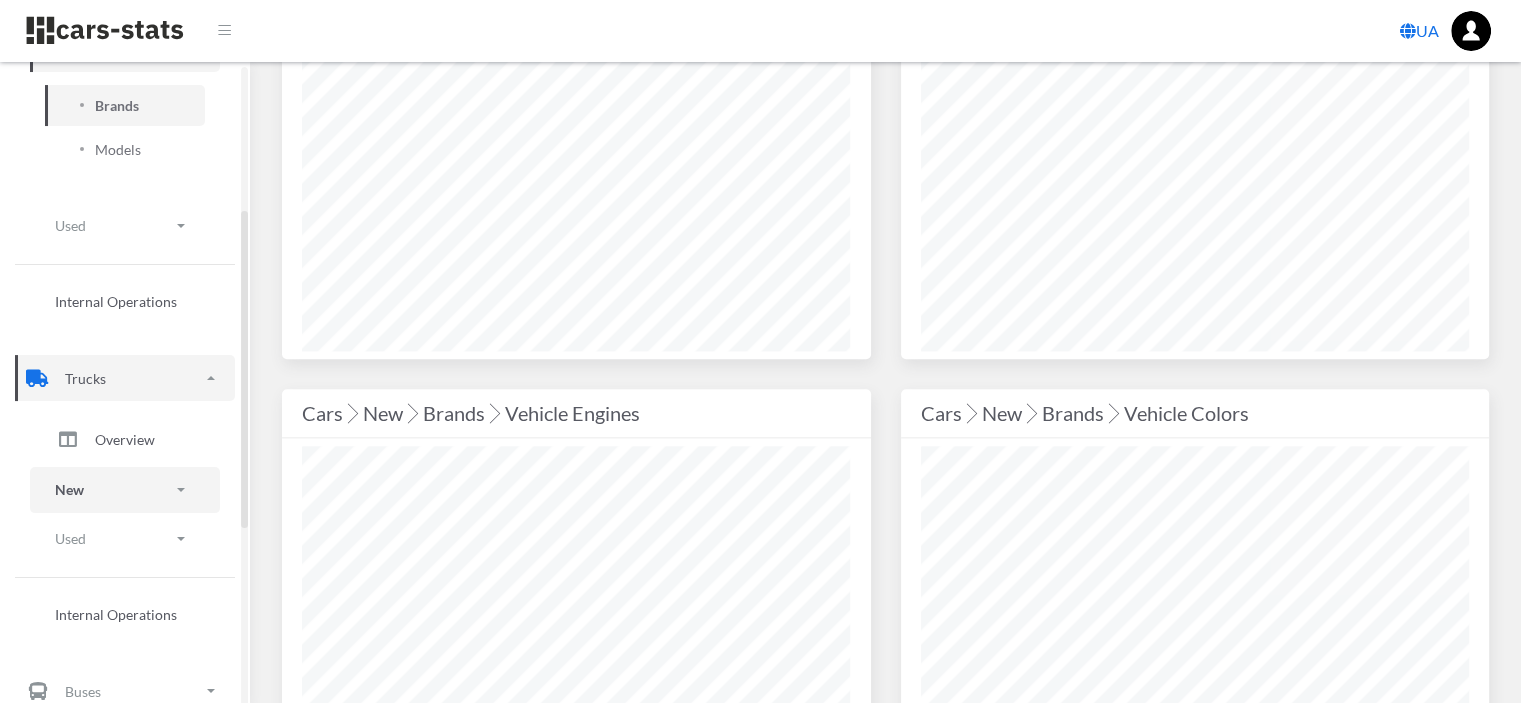 click on "New" at bounding box center [69, 489] 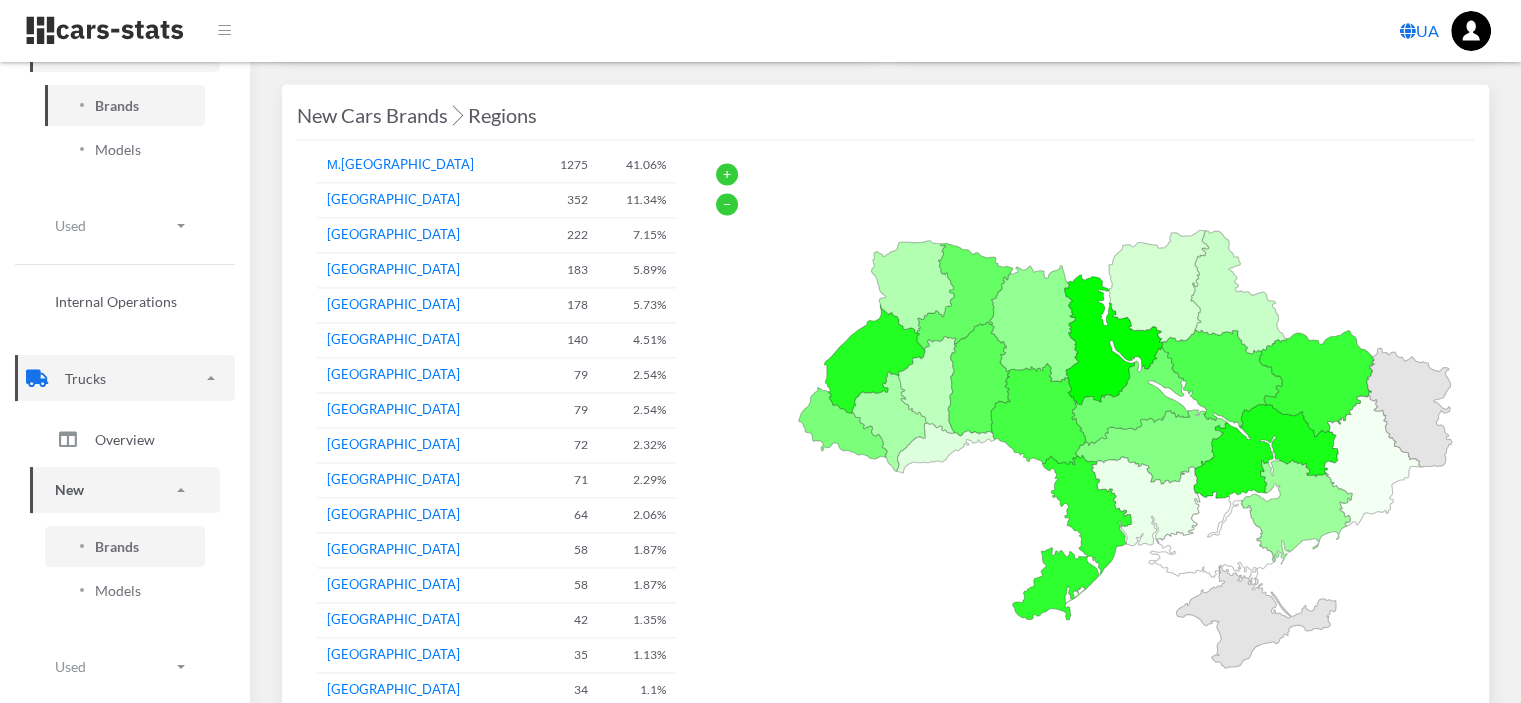 scroll, scrollTop: 3200, scrollLeft: 0, axis: vertical 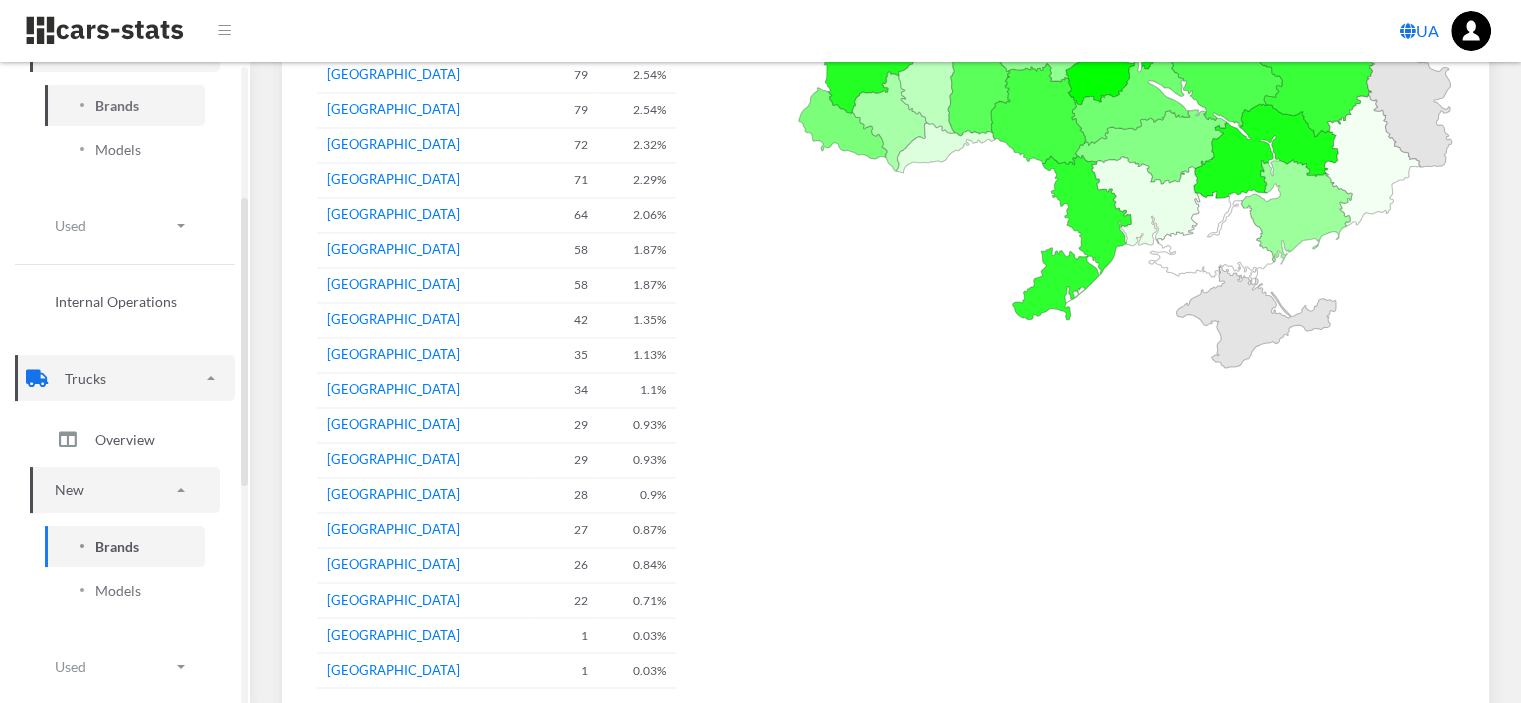 click on "Brands" at bounding box center [125, 546] 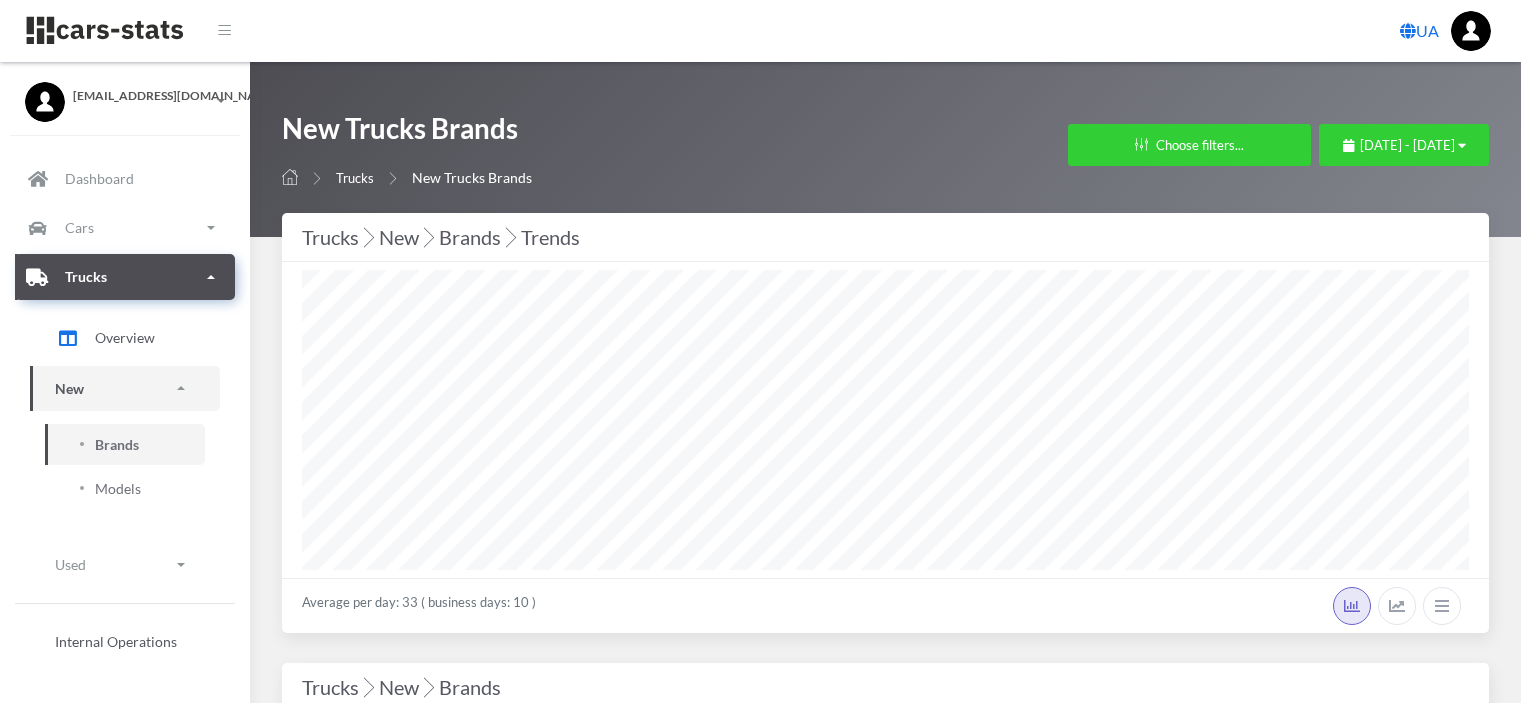 select on "25" 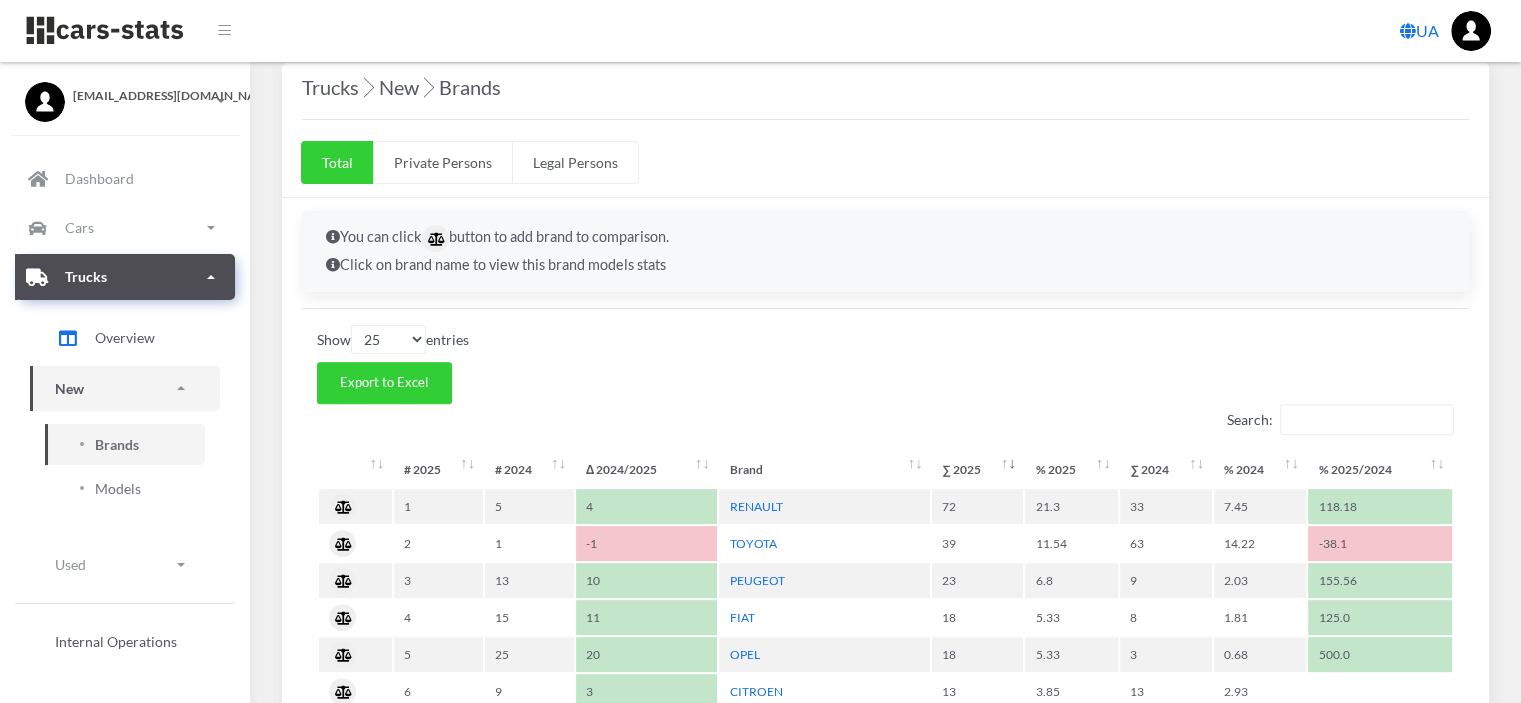 scroll, scrollTop: 999700, scrollLeft: 998832, axis: both 